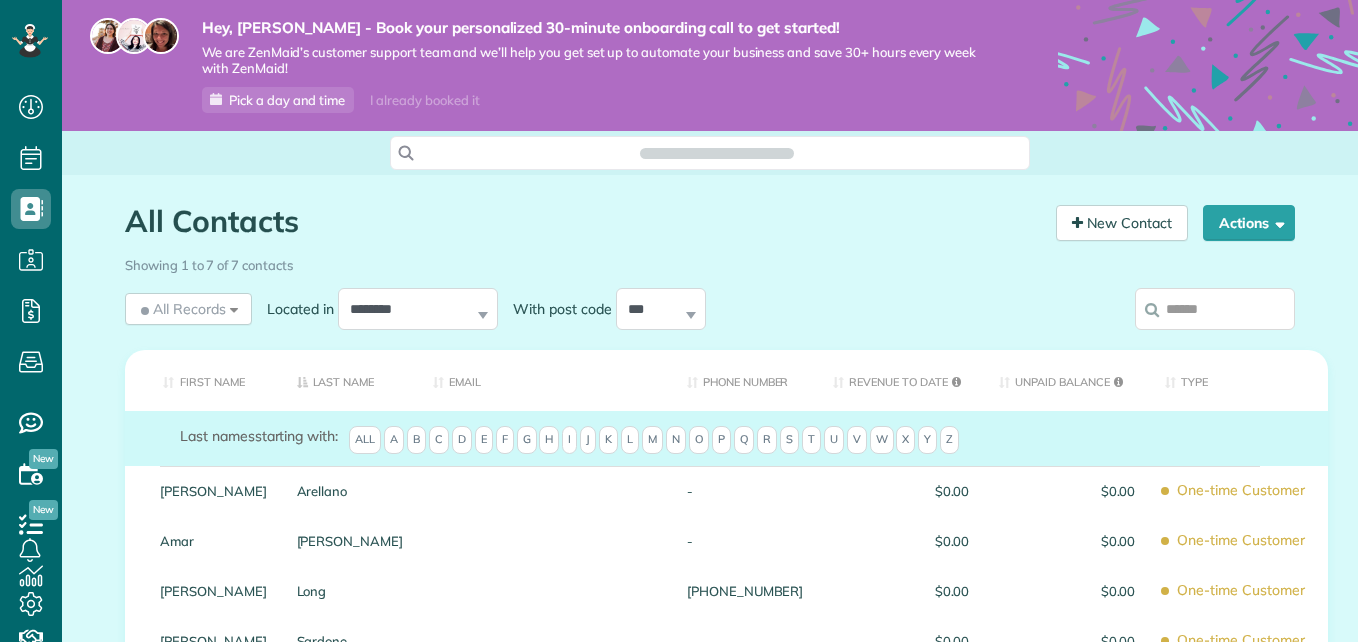 scroll, scrollTop: 0, scrollLeft: 0, axis: both 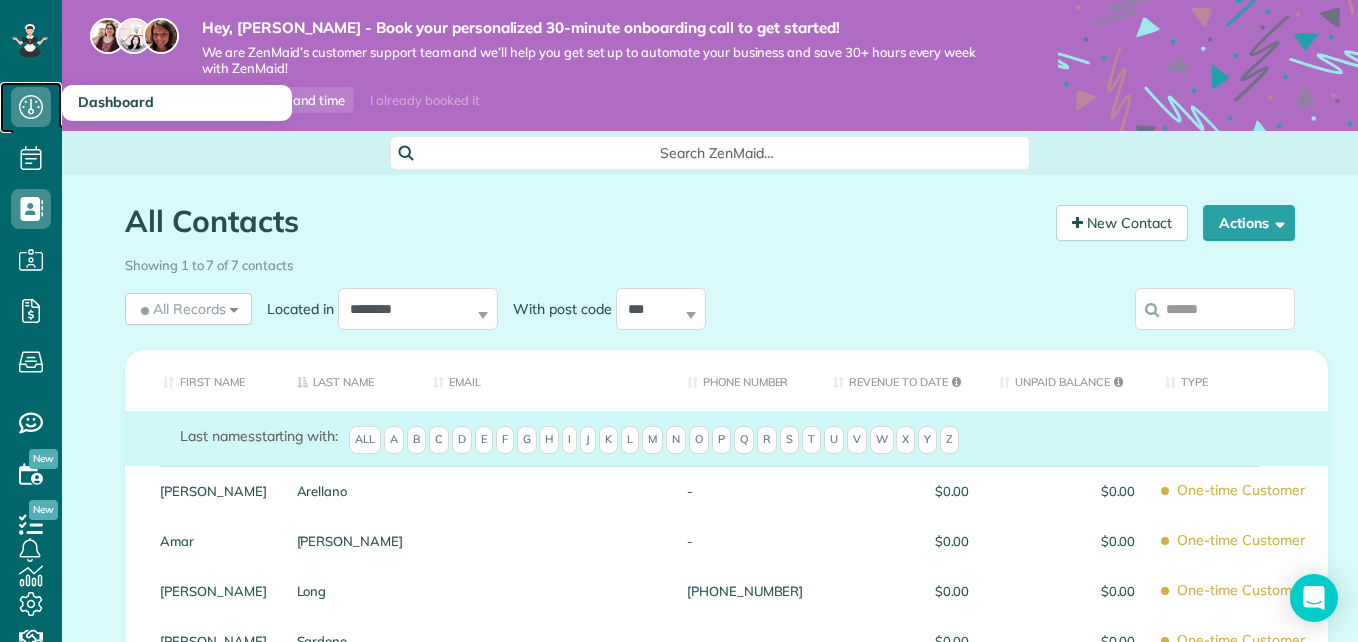 click 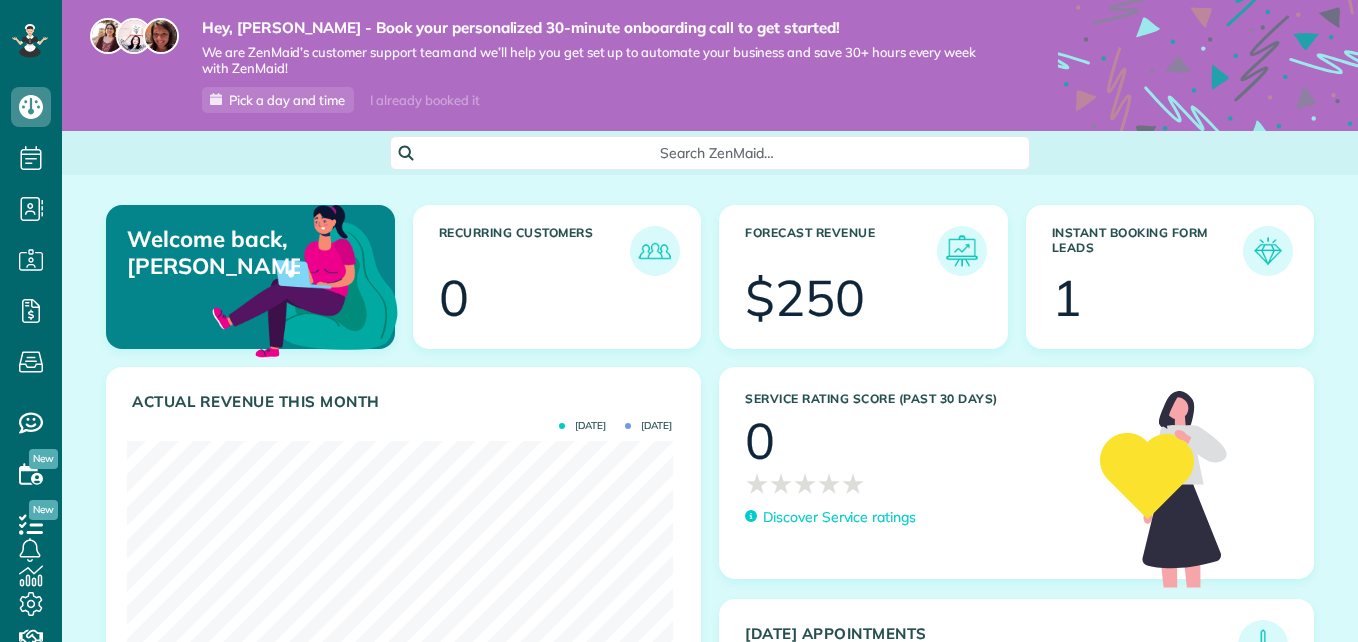 scroll, scrollTop: 0, scrollLeft: 0, axis: both 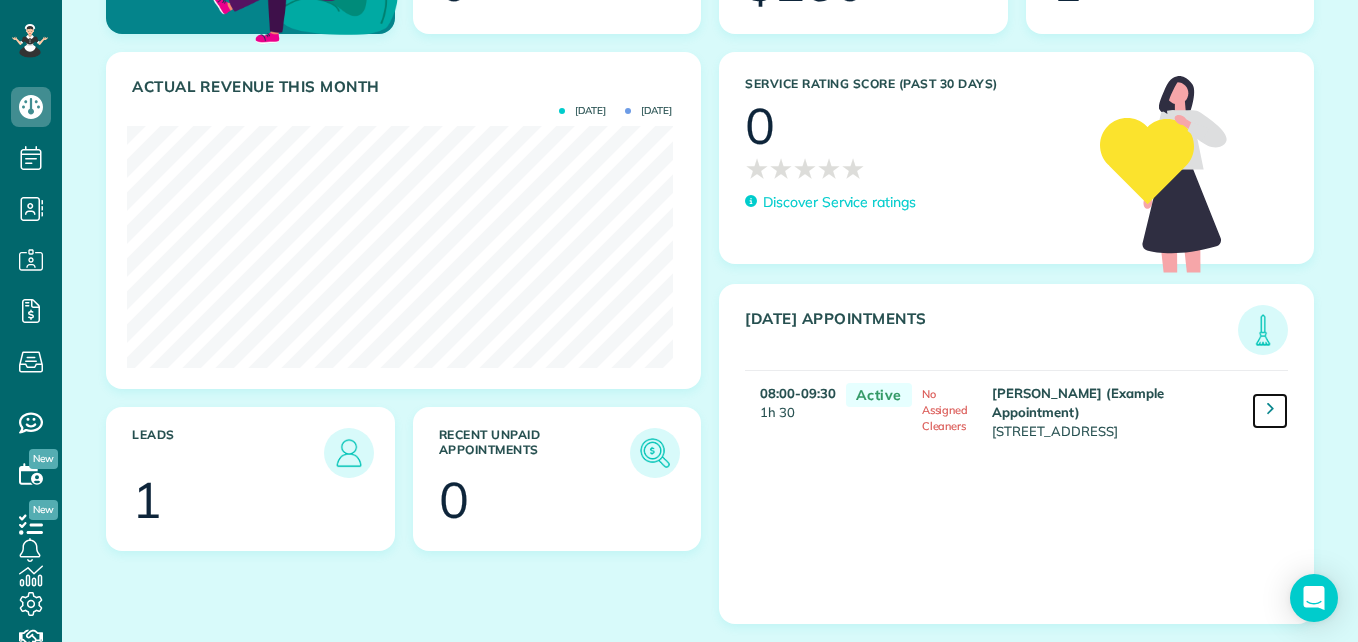 click at bounding box center [1270, 408] 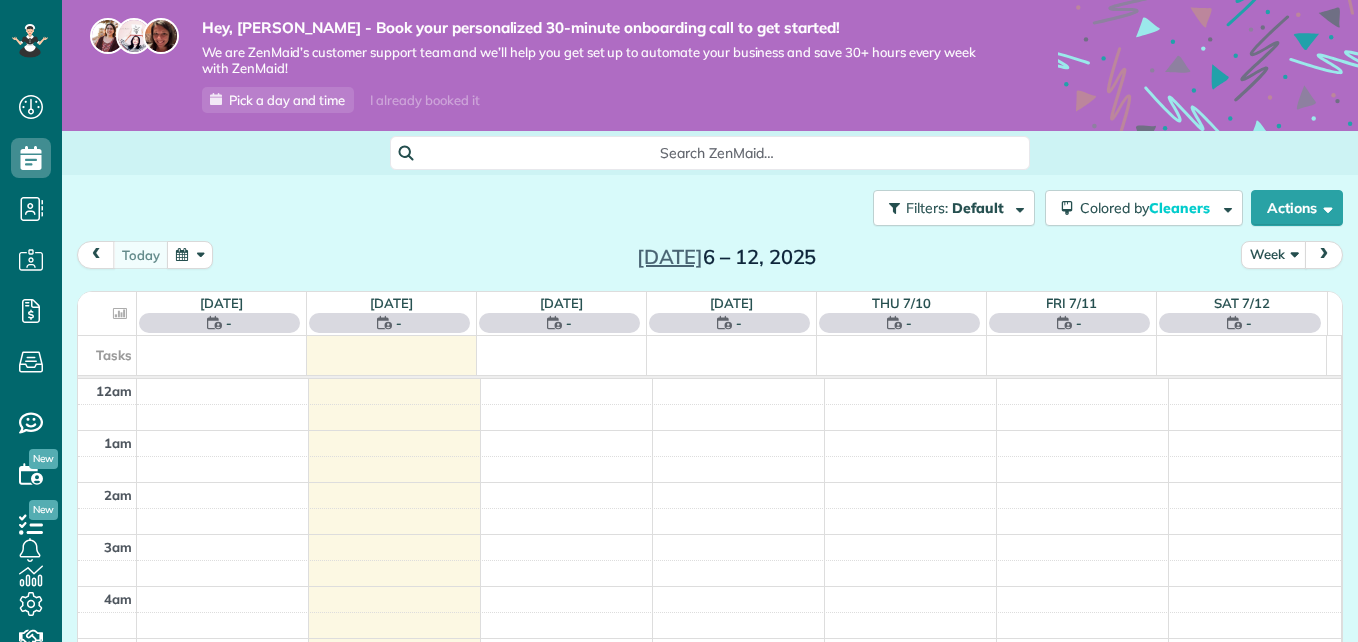 scroll, scrollTop: 0, scrollLeft: 0, axis: both 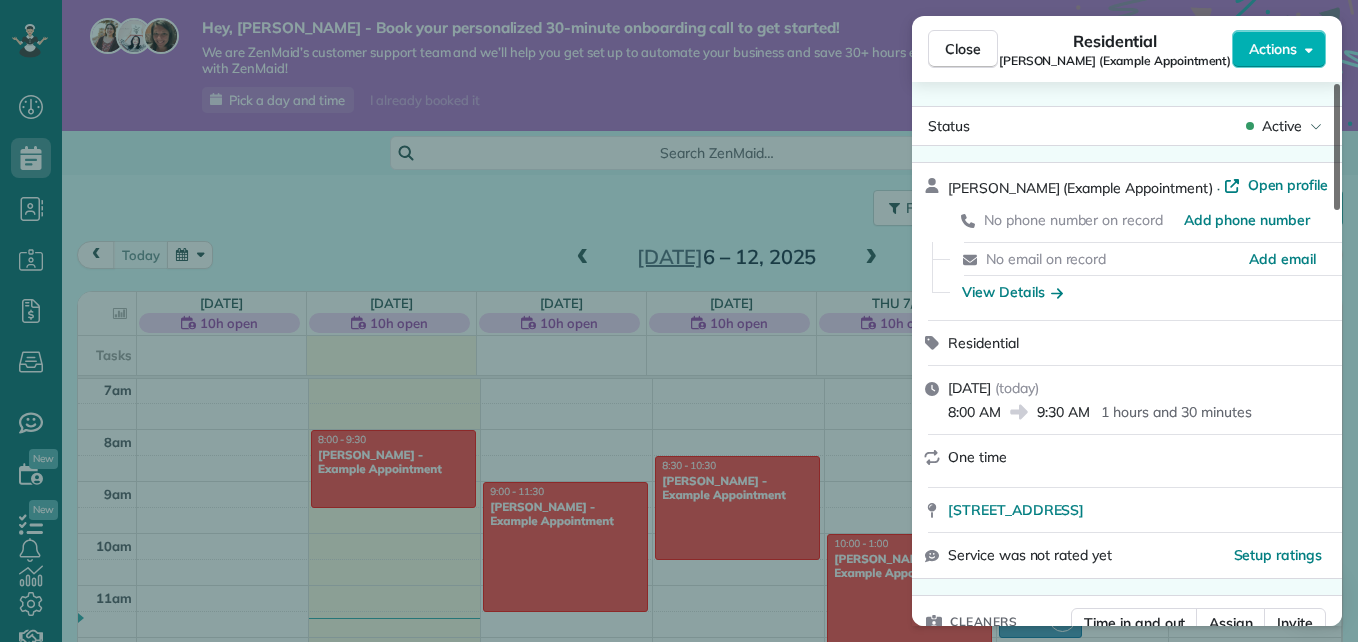 drag, startPoint x: 1338, startPoint y: 190, endPoint x: 1347, endPoint y: 88, distance: 102.396286 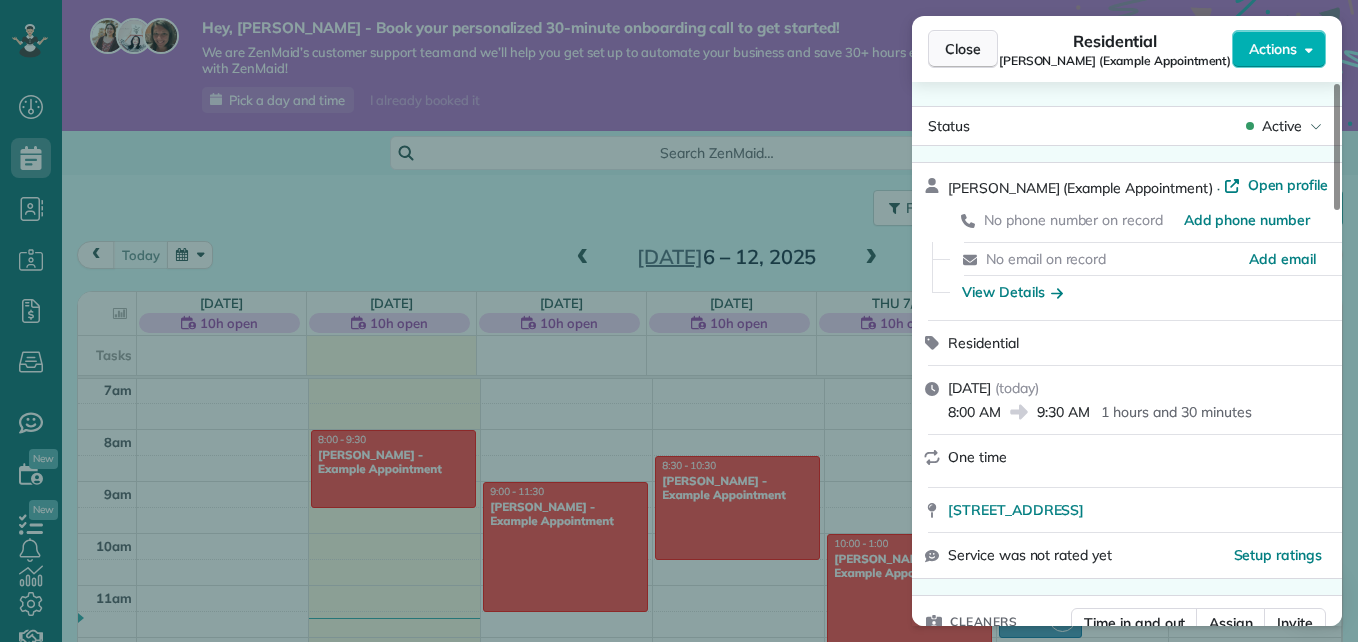 click on "Close" at bounding box center (963, 49) 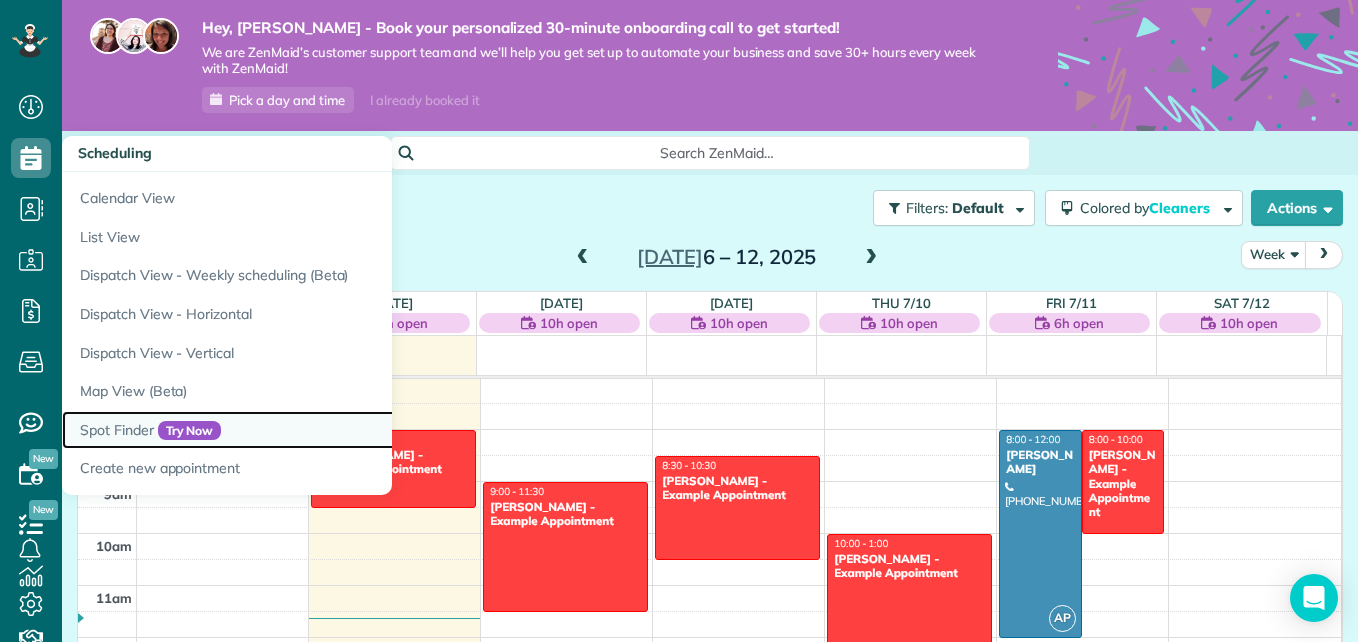 click on "Spot Finder
Try Now" at bounding box center (312, 430) 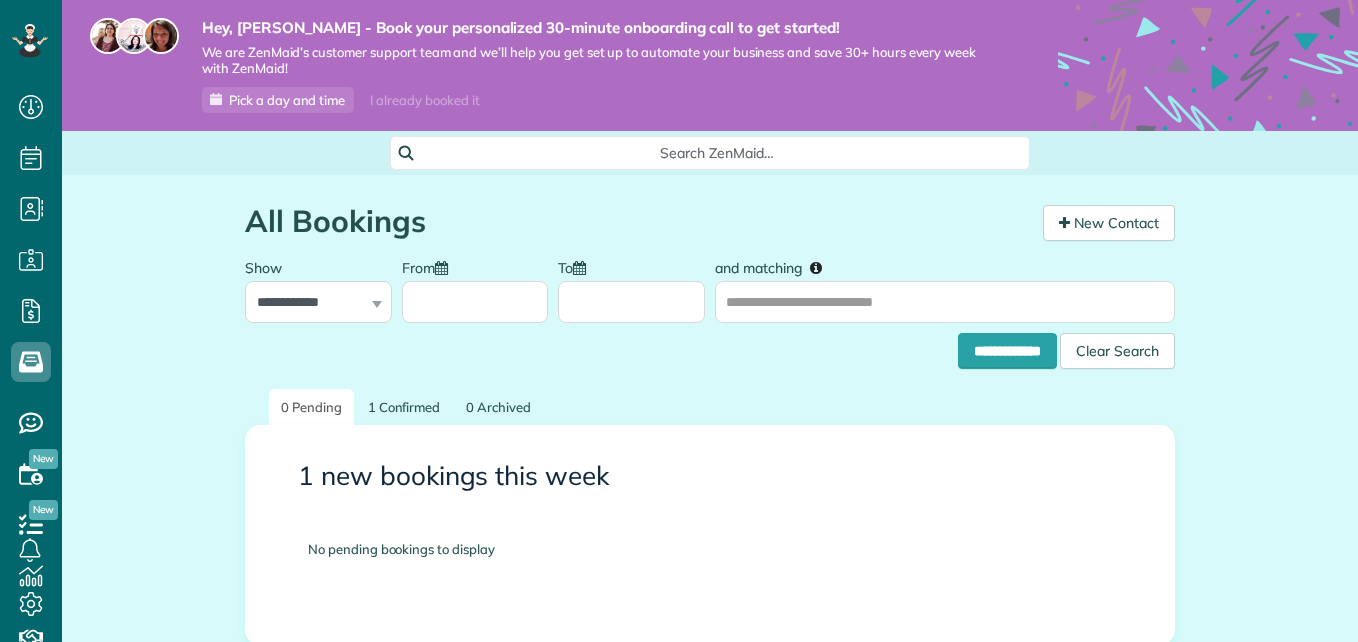 scroll, scrollTop: 0, scrollLeft: 0, axis: both 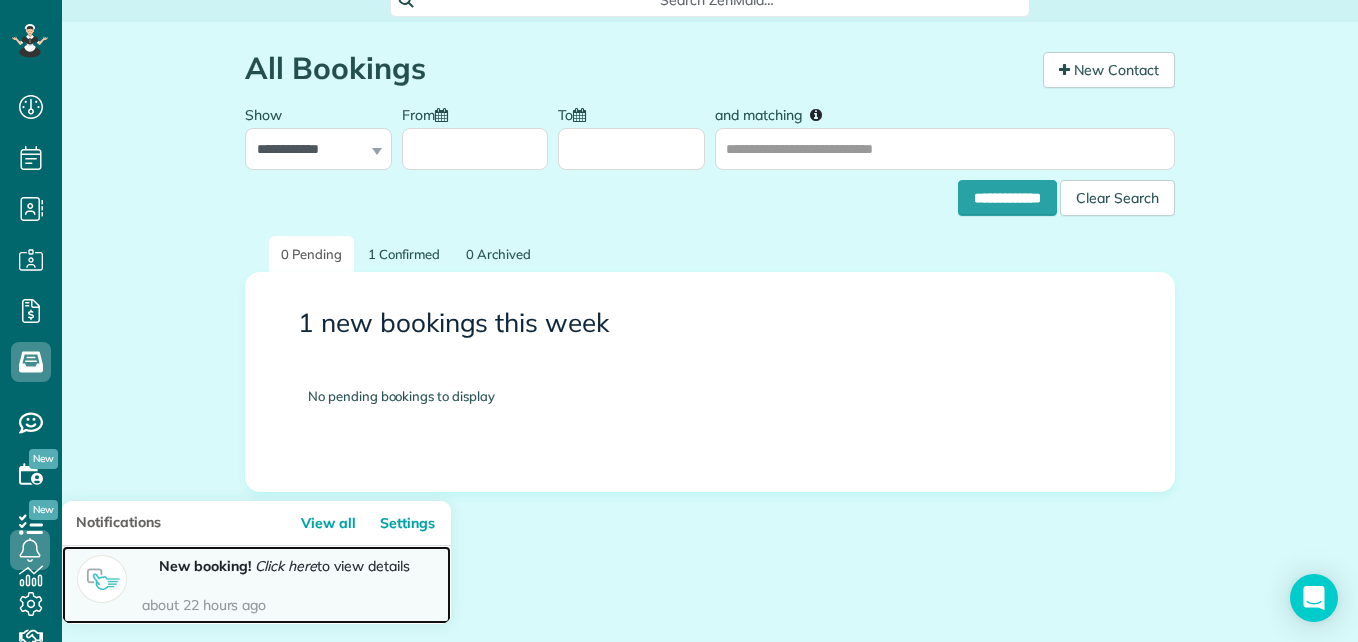 click on "Click here" at bounding box center [286, 566] 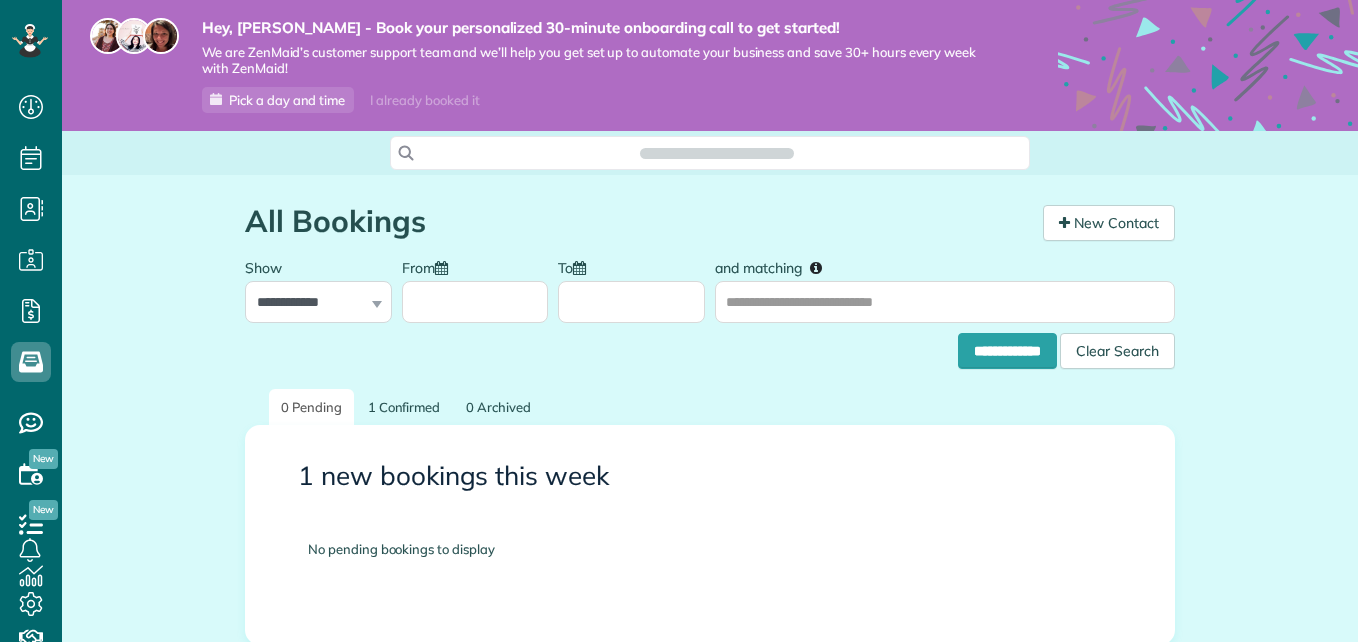 scroll, scrollTop: 0, scrollLeft: 0, axis: both 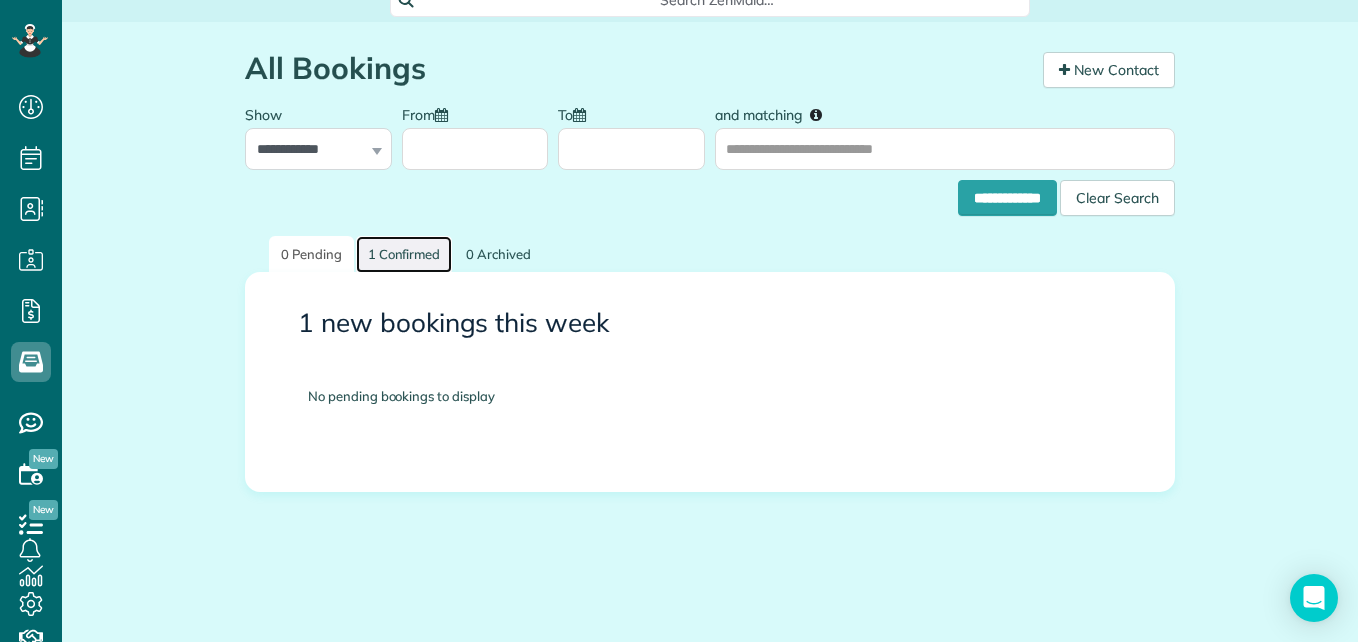 click on "1 Confirmed" at bounding box center [404, 254] 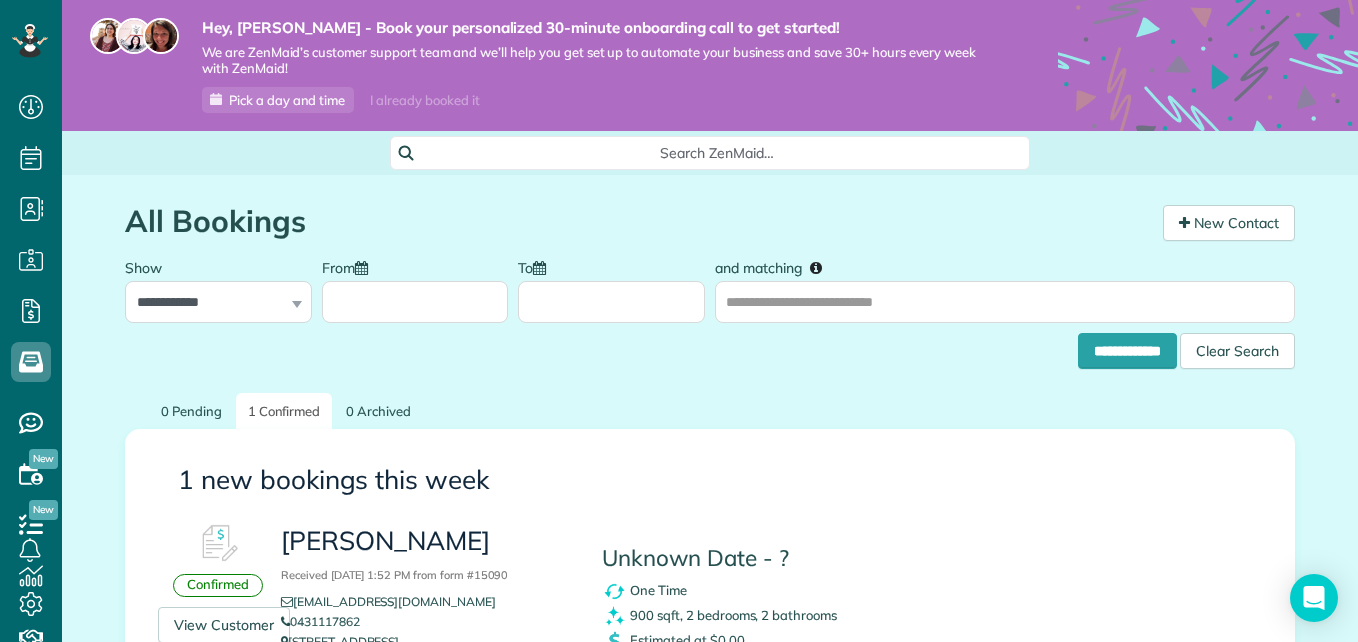 scroll, scrollTop: 0, scrollLeft: 0, axis: both 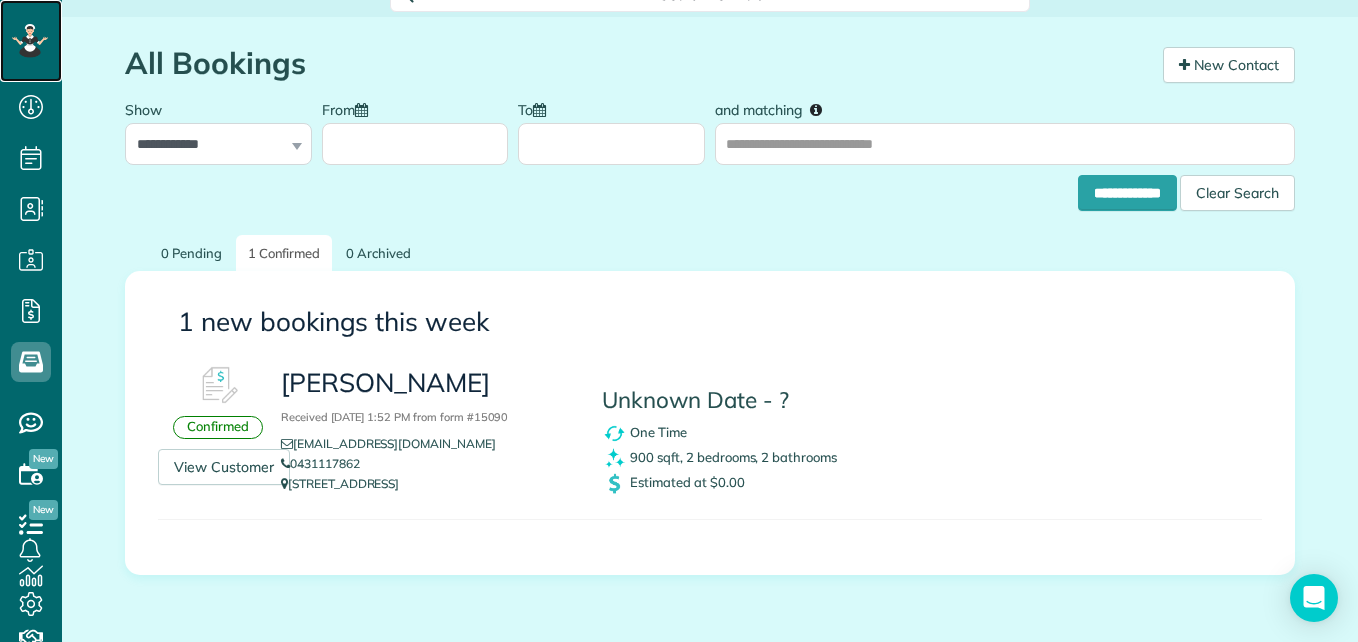 click 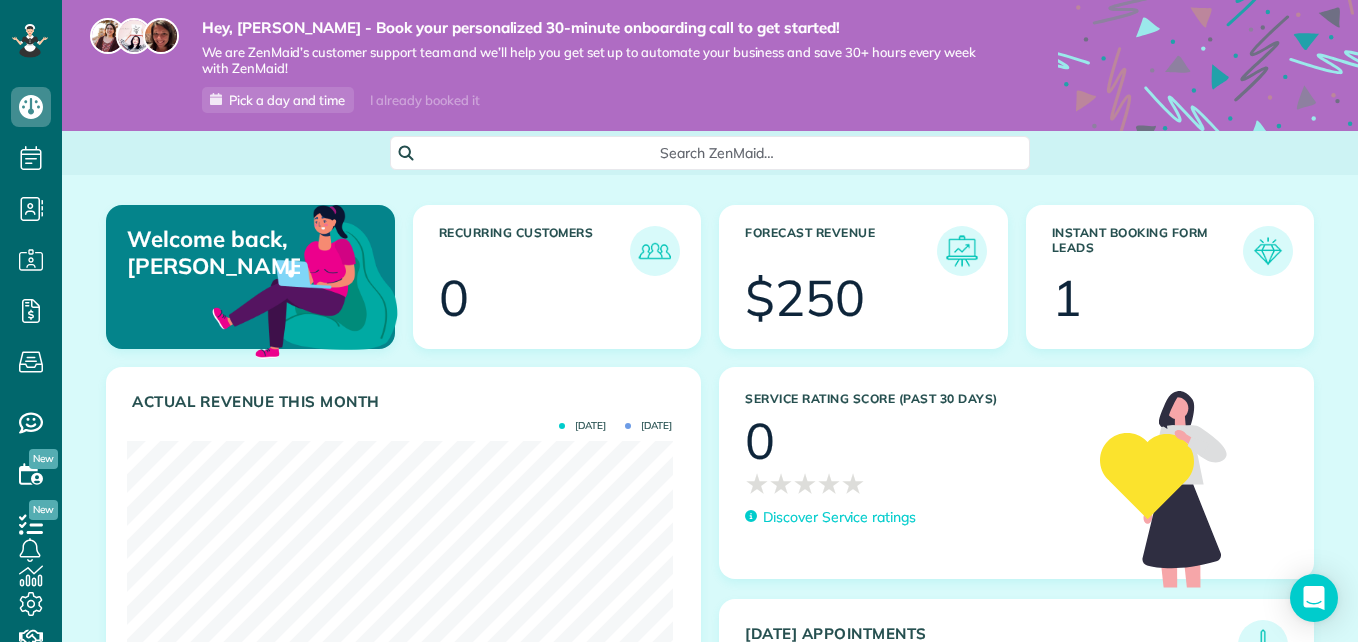 scroll, scrollTop: 0, scrollLeft: 0, axis: both 